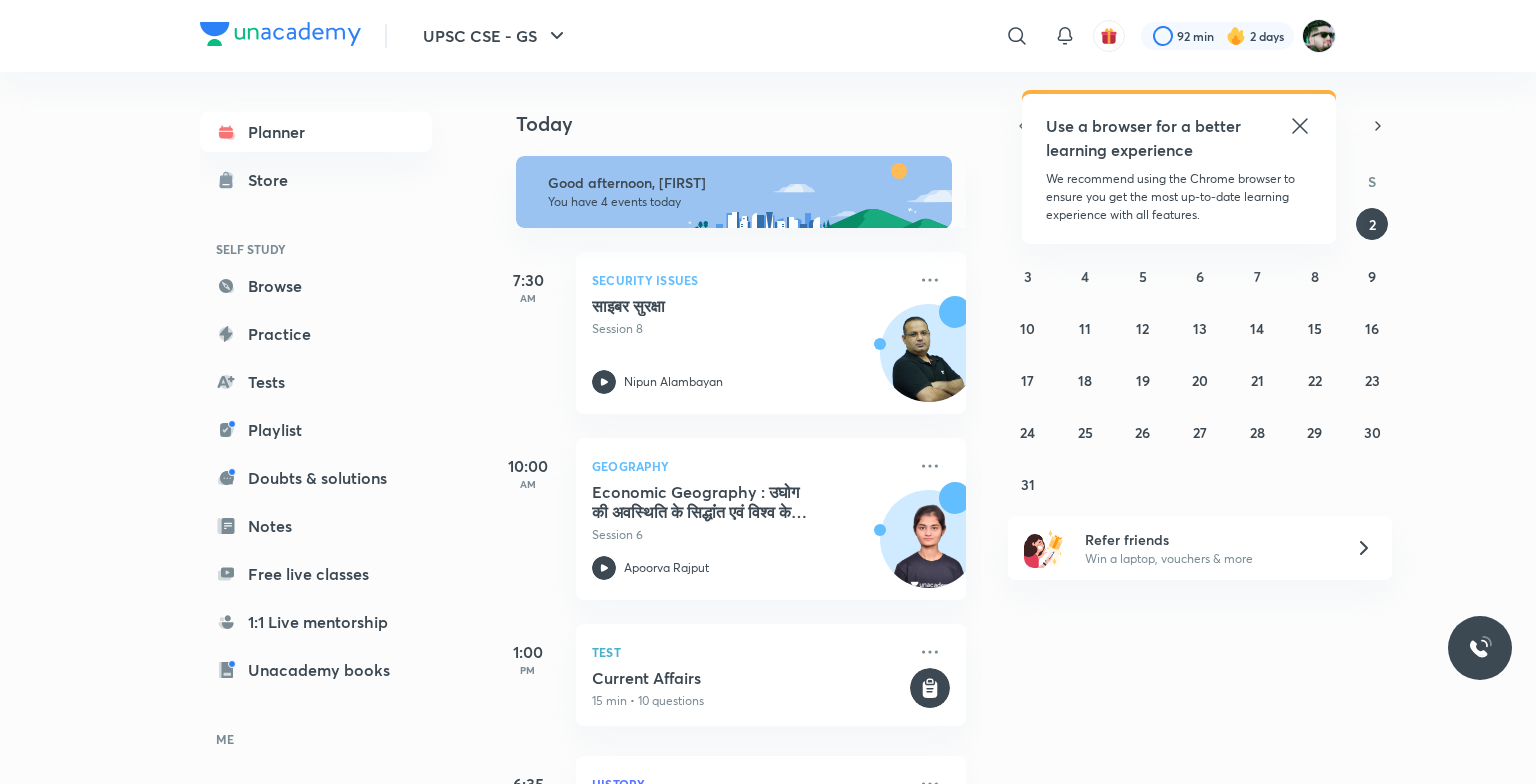 scroll, scrollTop: 0, scrollLeft: 0, axis: both 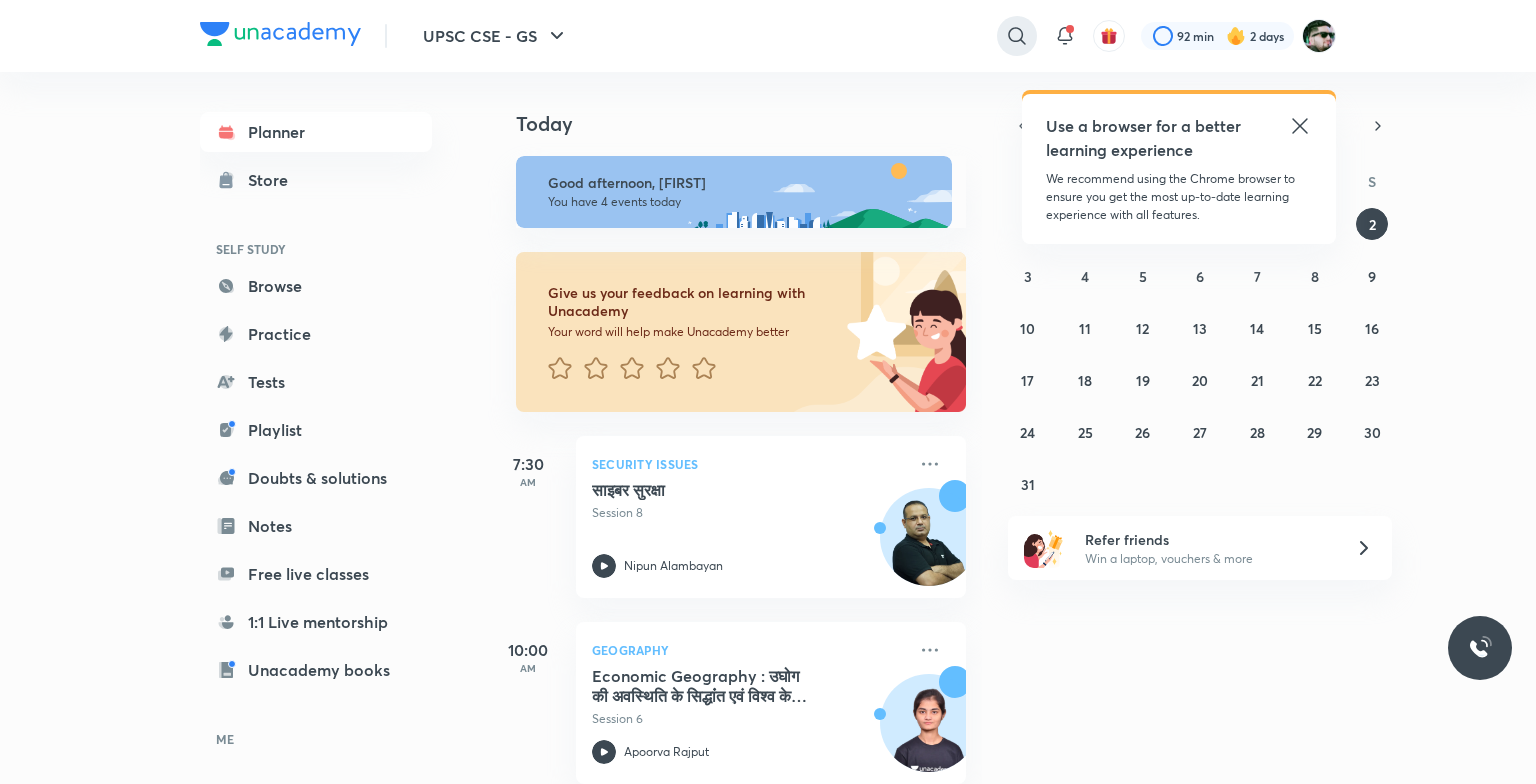 click 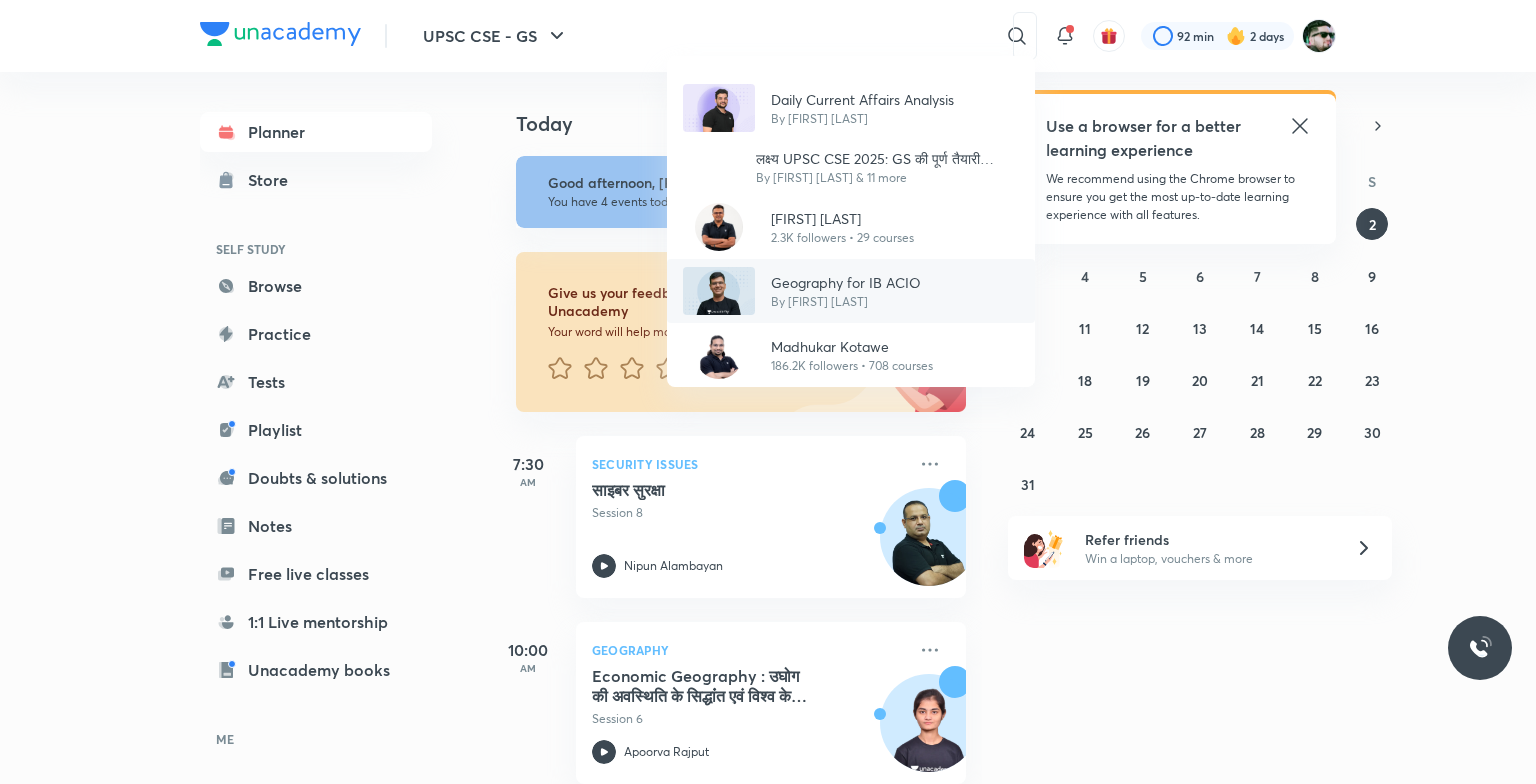 click on "By [FIRST] [LAST]" at bounding box center [846, 302] 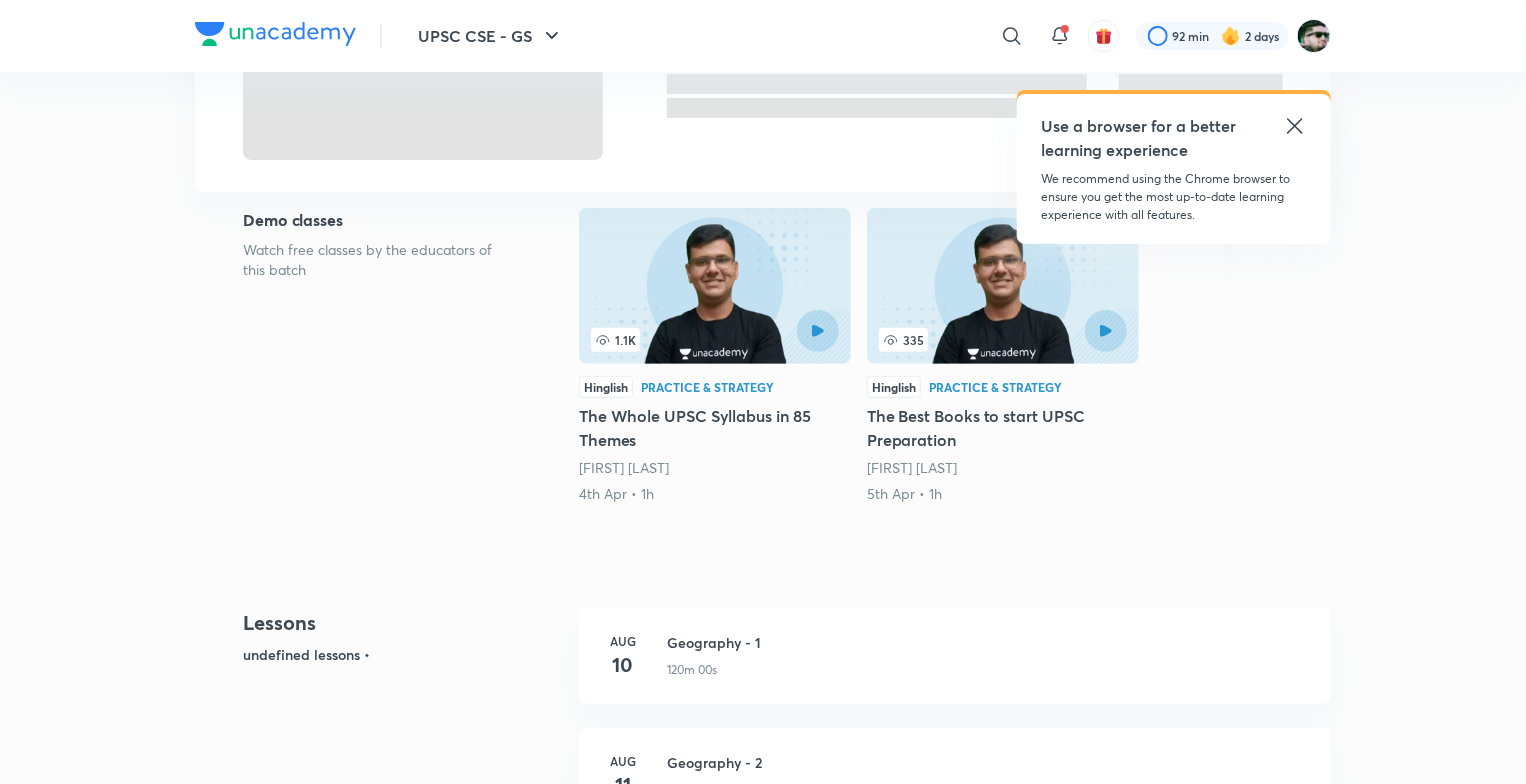 scroll, scrollTop: 238, scrollLeft: 0, axis: vertical 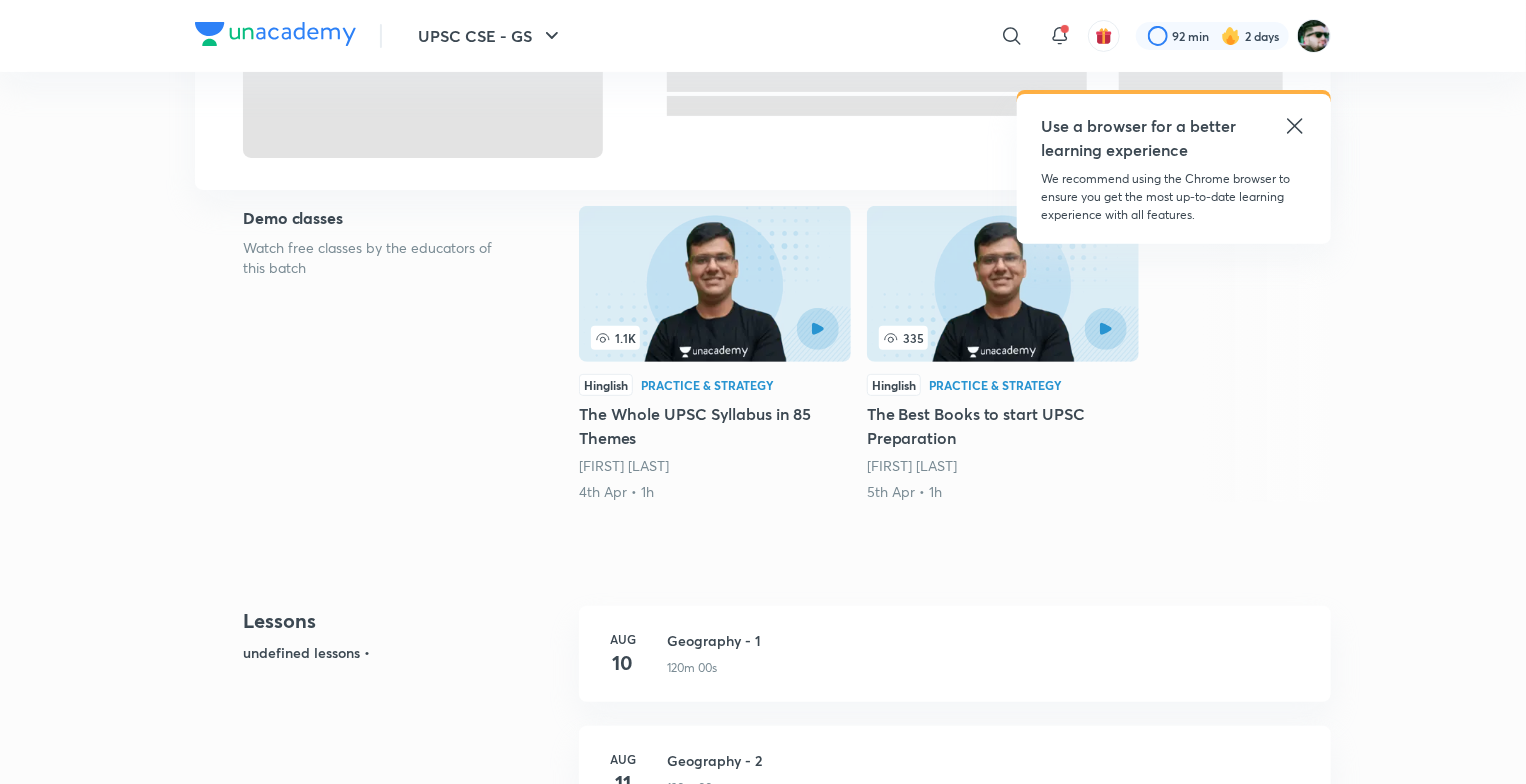 click on "[FIRST] [LAST]" at bounding box center [624, 465] 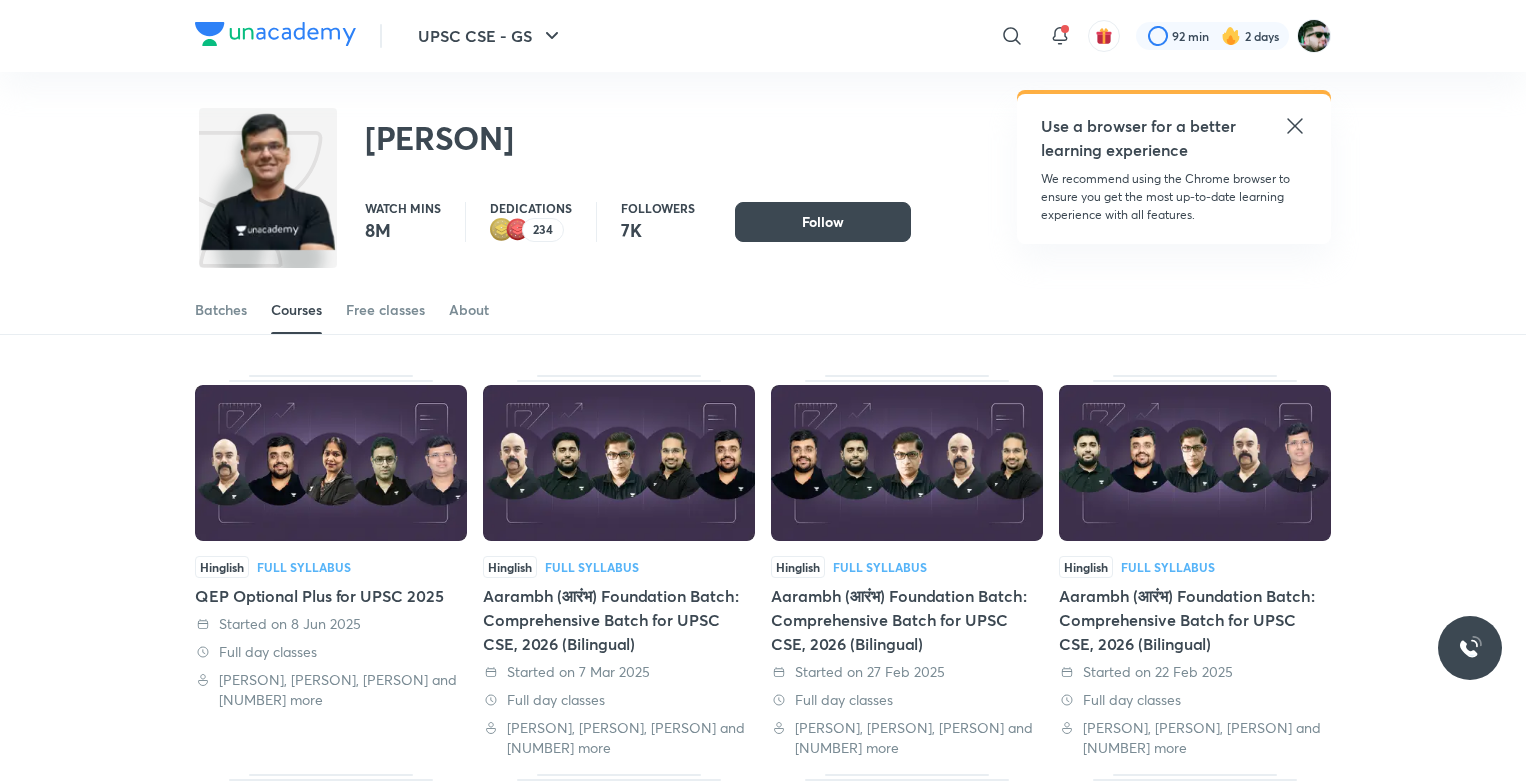 scroll, scrollTop: 0, scrollLeft: 0, axis: both 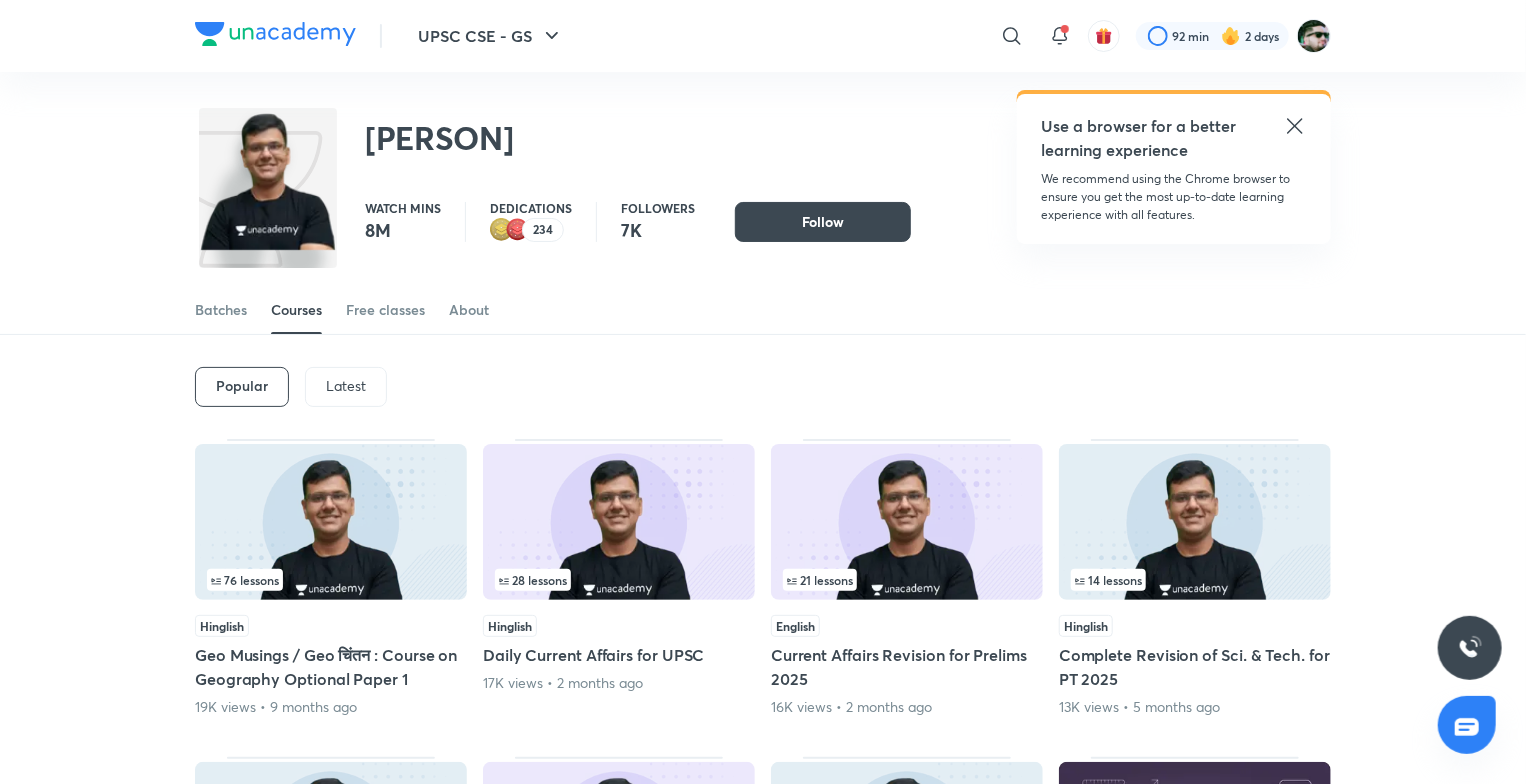 click on "Latest" at bounding box center (346, 387) 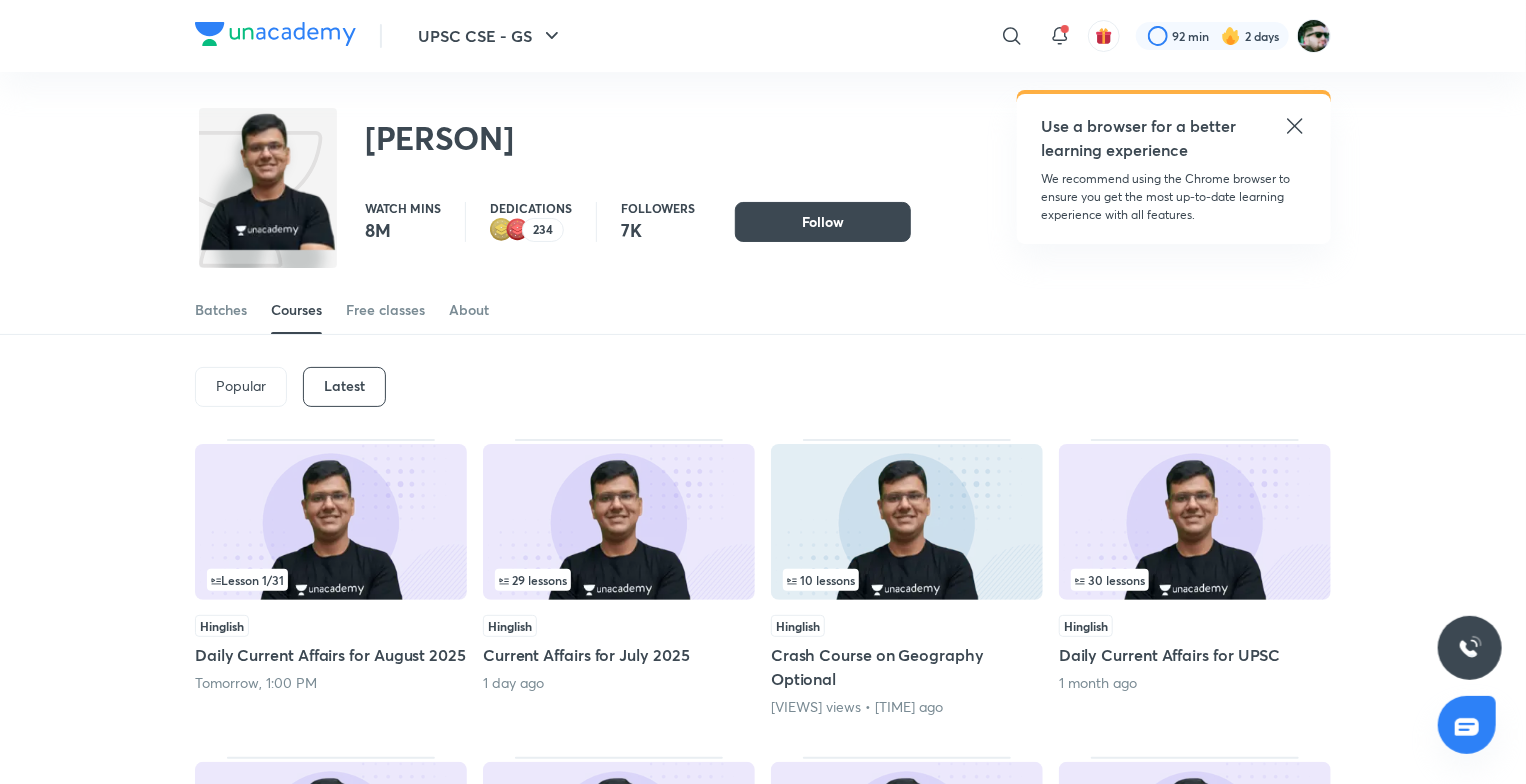 click at bounding box center (331, 522) 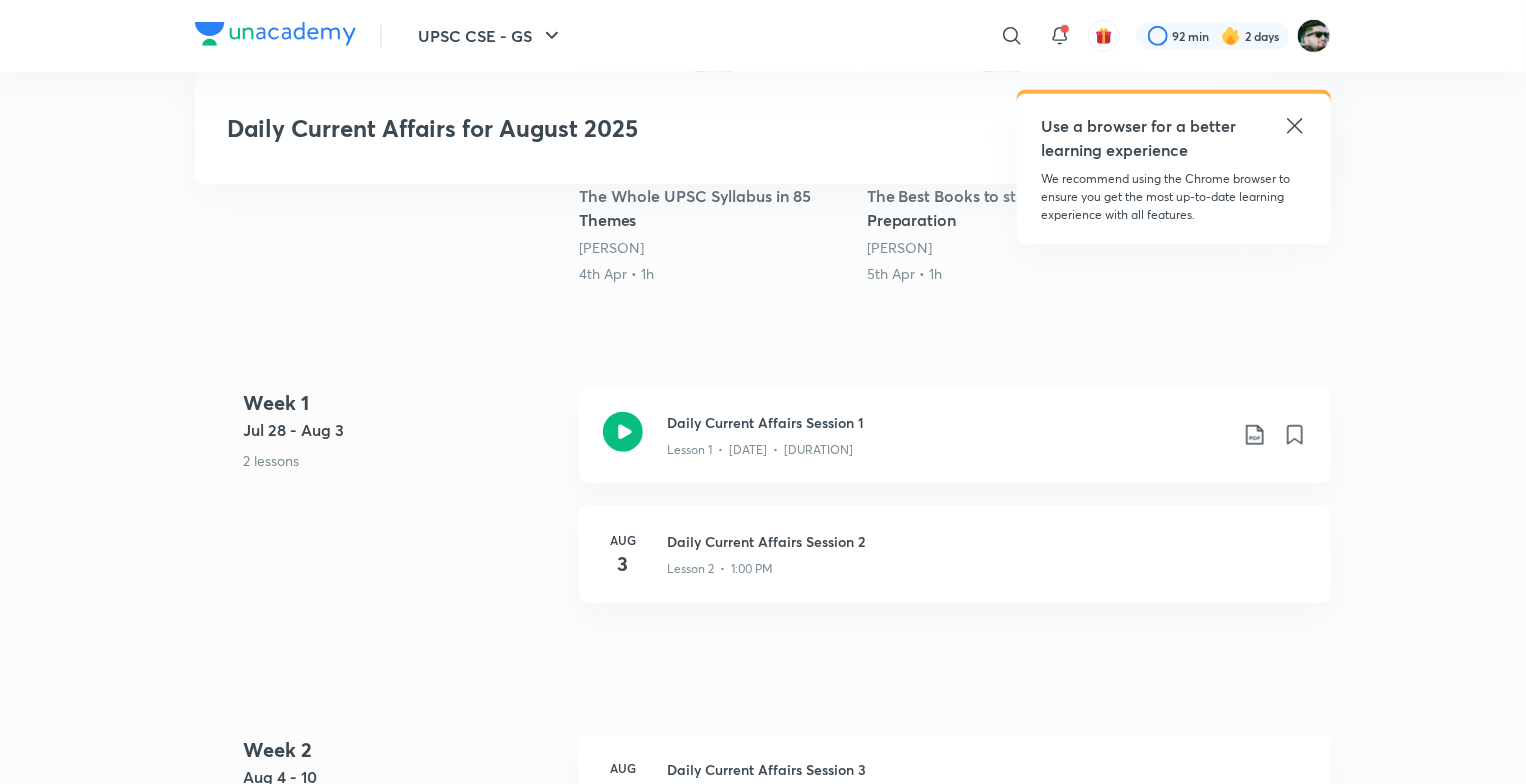scroll, scrollTop: 646, scrollLeft: 0, axis: vertical 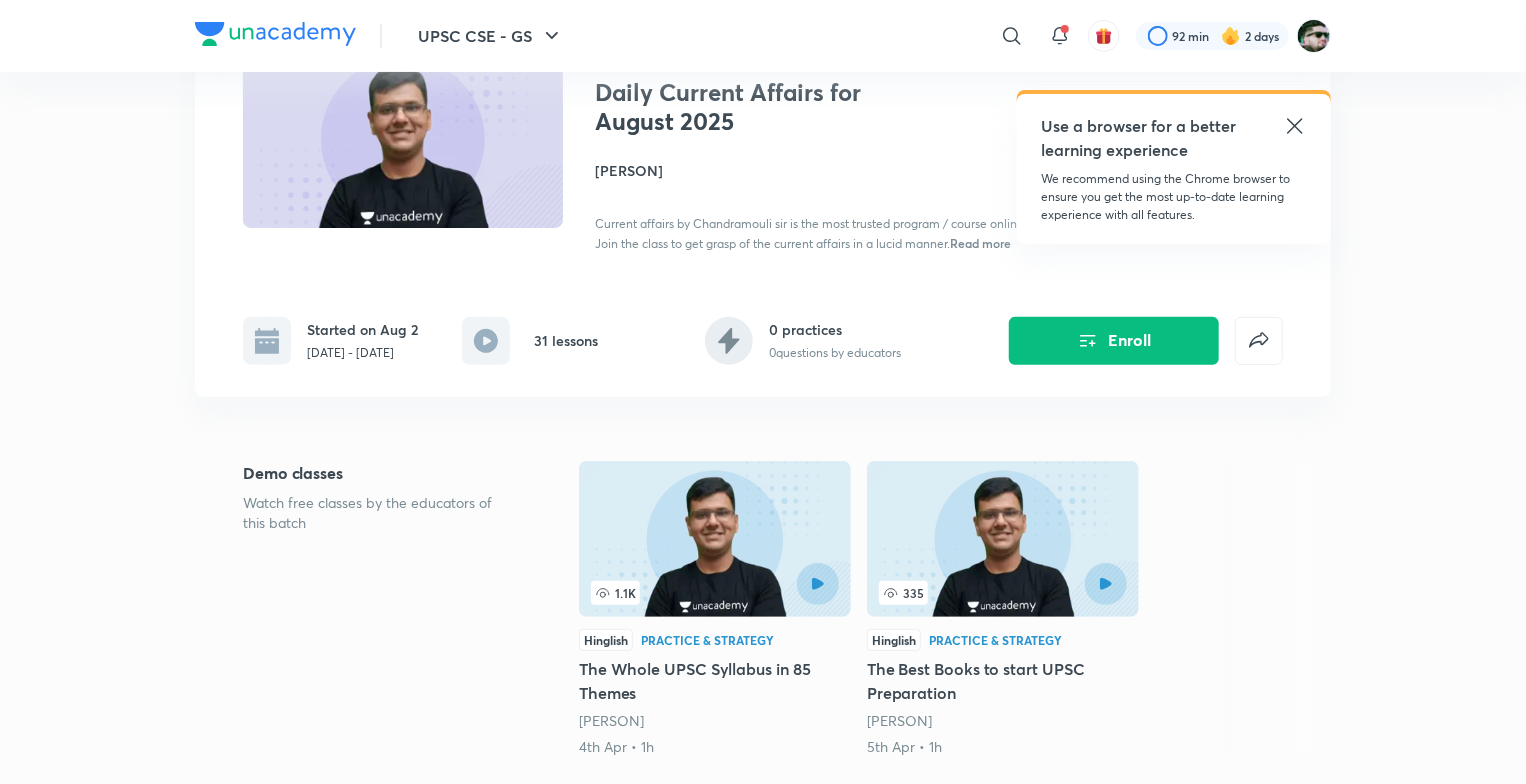 click 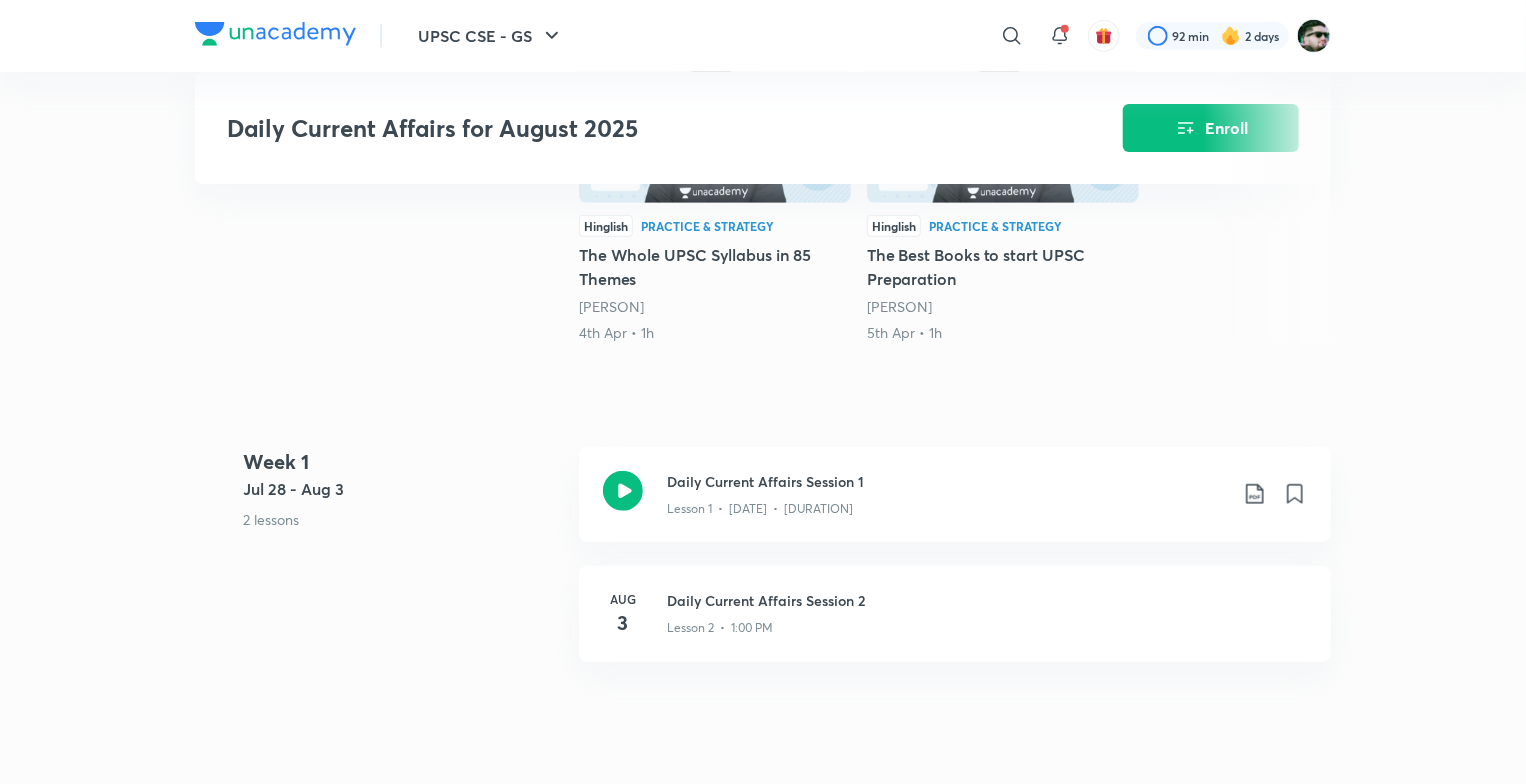 scroll, scrollTop: 600, scrollLeft: 0, axis: vertical 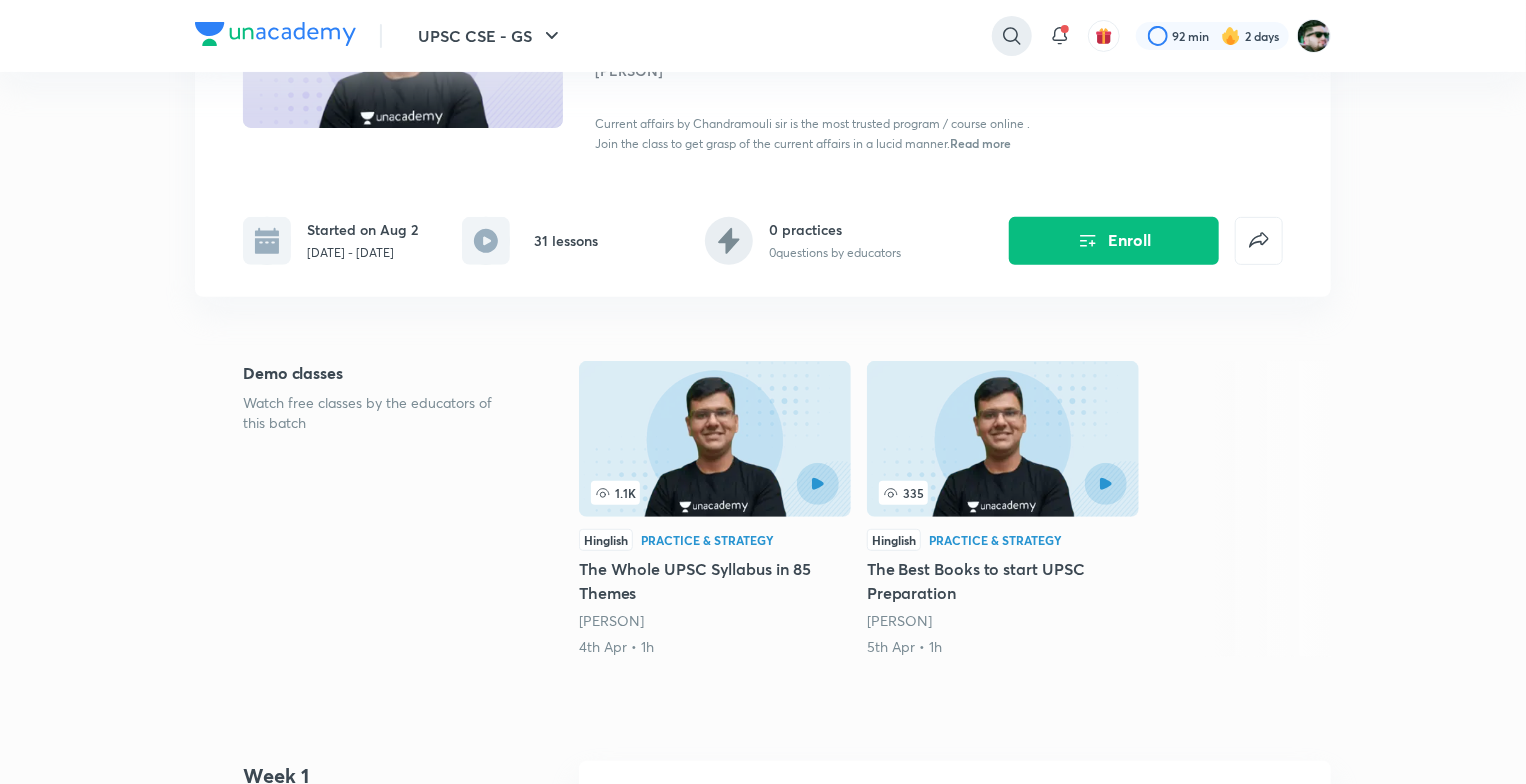 click 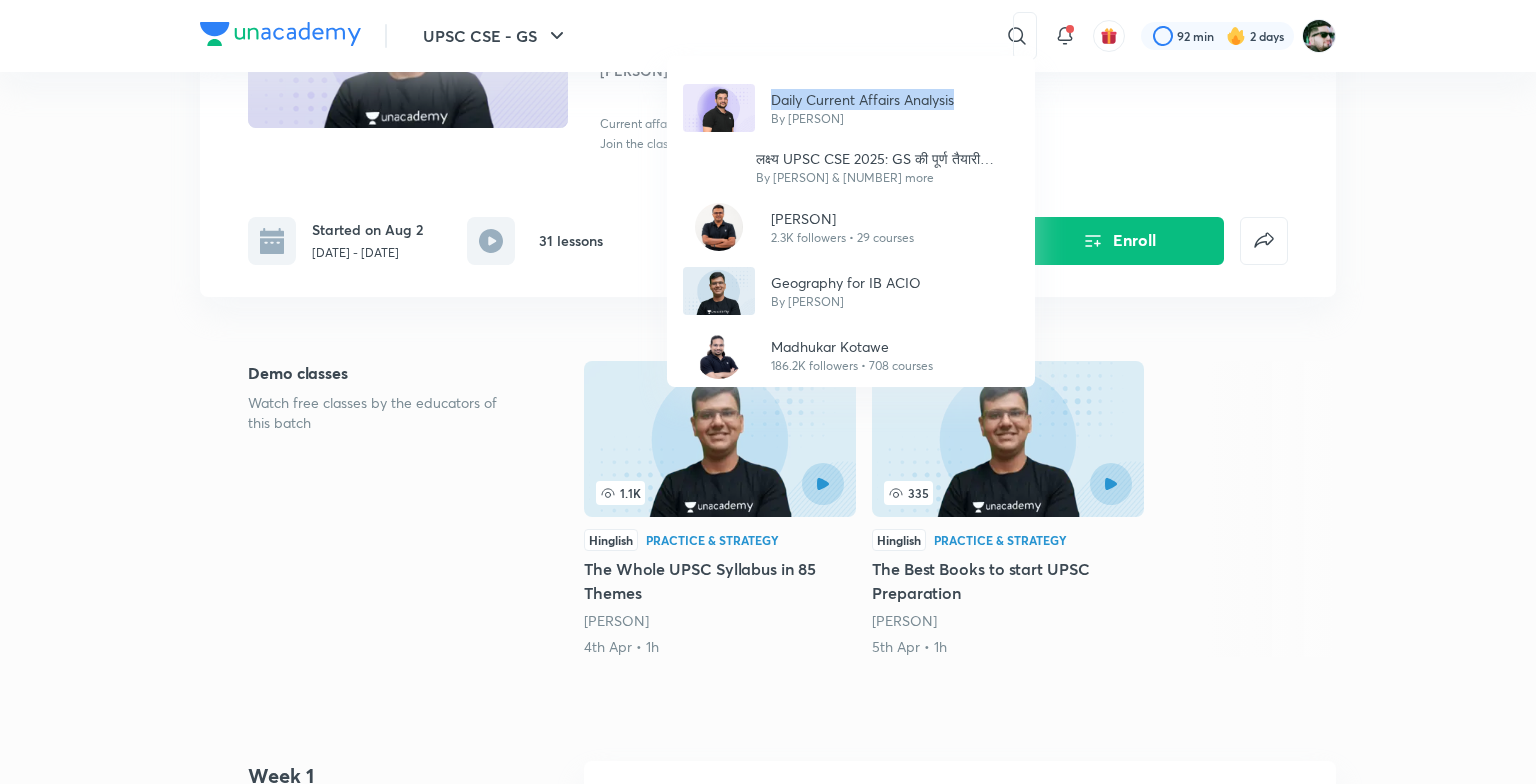 drag, startPoint x: 1009, startPoint y: 44, endPoint x: 136, endPoint y: 447, distance: 961.529 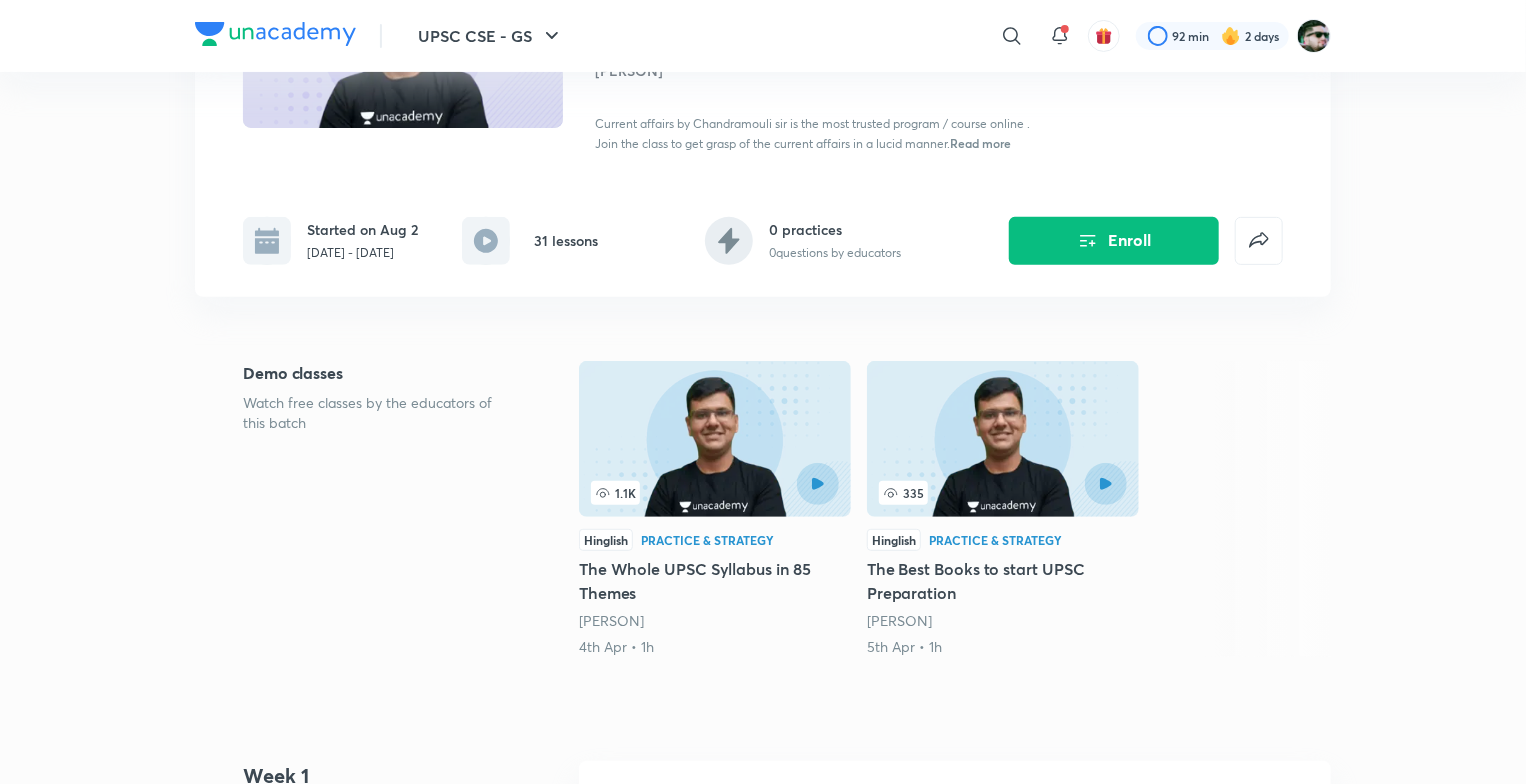 click on "UPSC CSE - GS ​ 92 min 2 days Daily Current Affairs for August 2025 Enroll UPSC CSE - GS Plus Syllabus Practice & Strategy Hinglish Daily Current Affairs for August 2025 Chandramouli Choudhary Current affairs by Chandramouli sir is the most trusted program / course online . Join the class to get grasp of the current affairs in a lucid manner.  Read more Started on Aug 2 Aug 2 - Sept 1, 2025 31 lessons 0 practices 0  questions by educators Enroll Demo classes   Watch free classes by the educators of this batch   1.1K Hinglish Practice & Strategy The Whole UPSC Syllabus in 85 Themes Chandramouli Choudhary 4th Apr • 1h    335 Hinglish Practice & Strategy The Best Books to start UPSC Preparation Chandramouli Choudhary 5th Apr • 1h  Week 1 Jul 28 - Aug 3 2 lessons Daily Current Affairs Session 1 Lesson 1  •  Aug 2  •  1h 27m  Aug 3 Daily Current Affairs Session 2 Lesson 2  •  1:00 PM  Week 2 Aug 4 - 10 7 lessons Aug 4 Daily Current Affairs Session 3 Lesson 3  •  1:00 PM  Aug 5 Aug 6 7" at bounding box center [763, 1963] 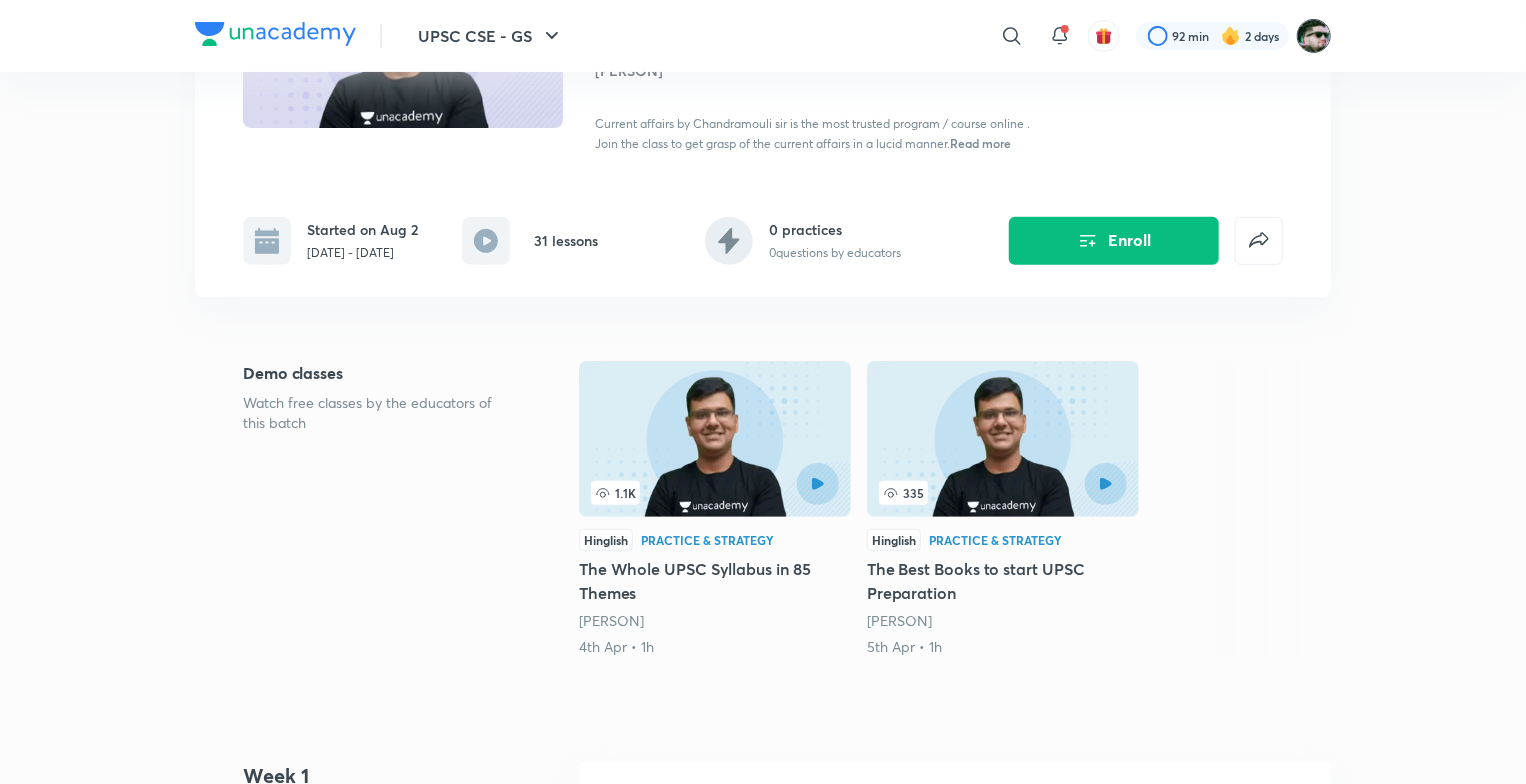 click at bounding box center (1314, 36) 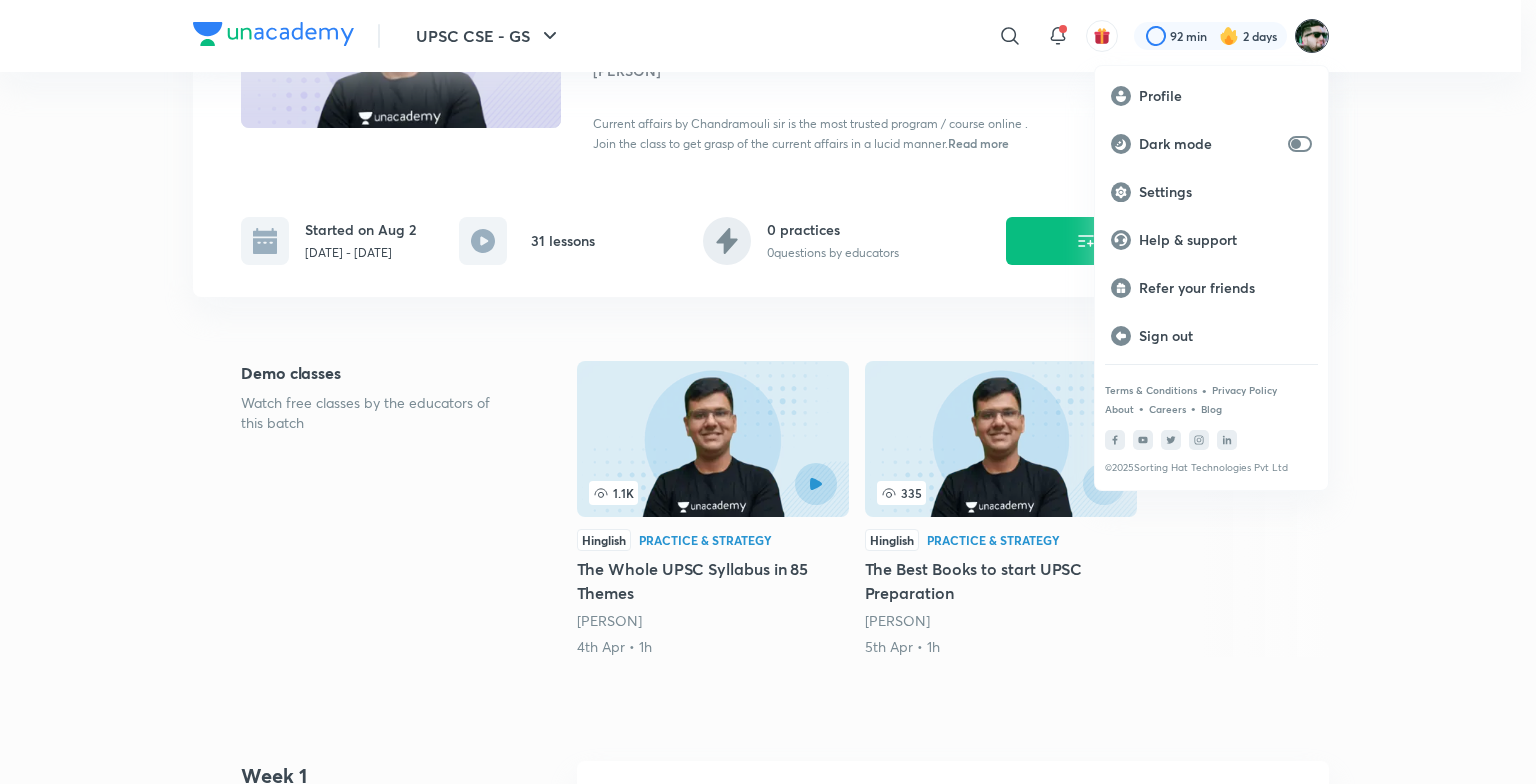 click at bounding box center (768, 392) 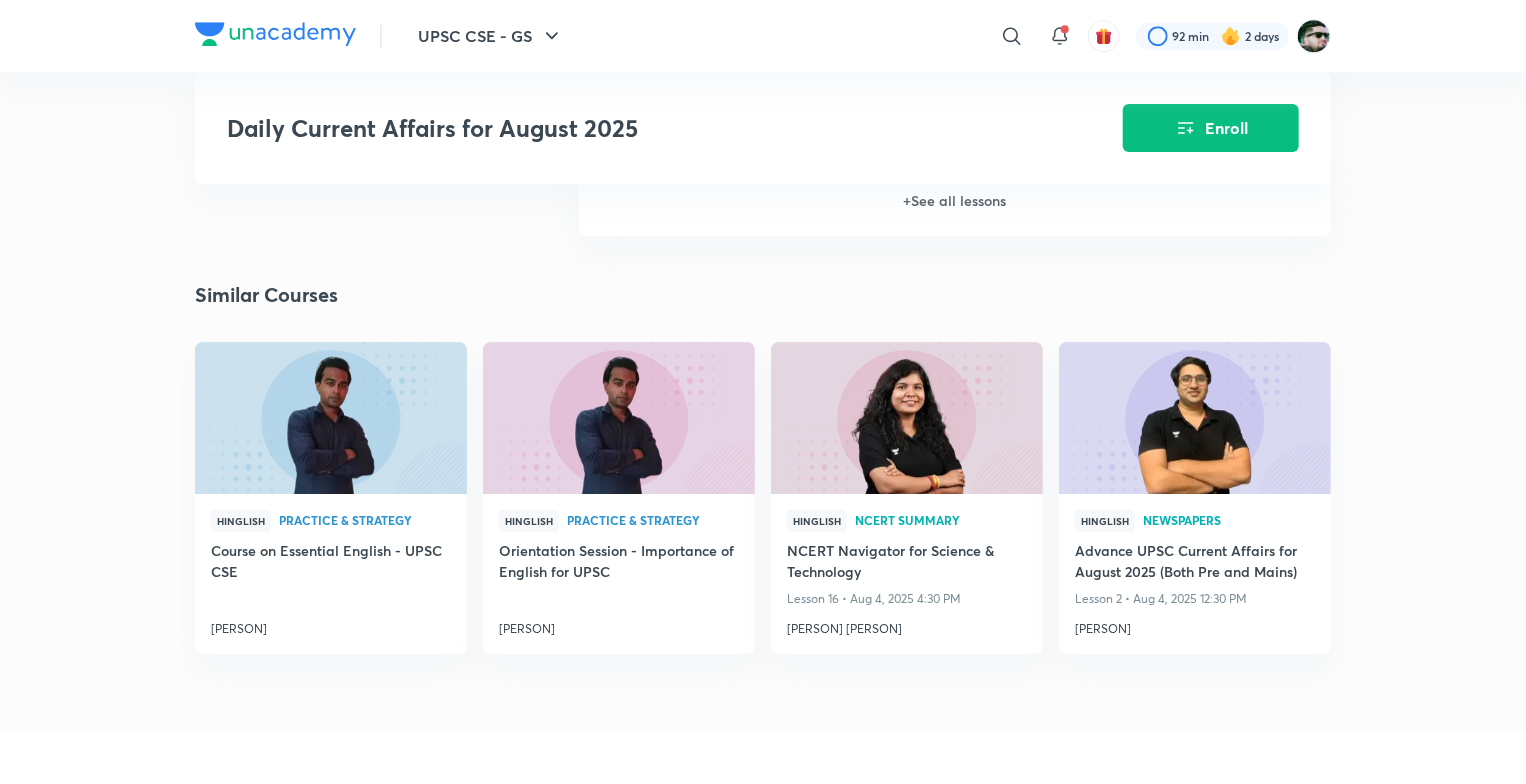 scroll, scrollTop: 3067, scrollLeft: 0, axis: vertical 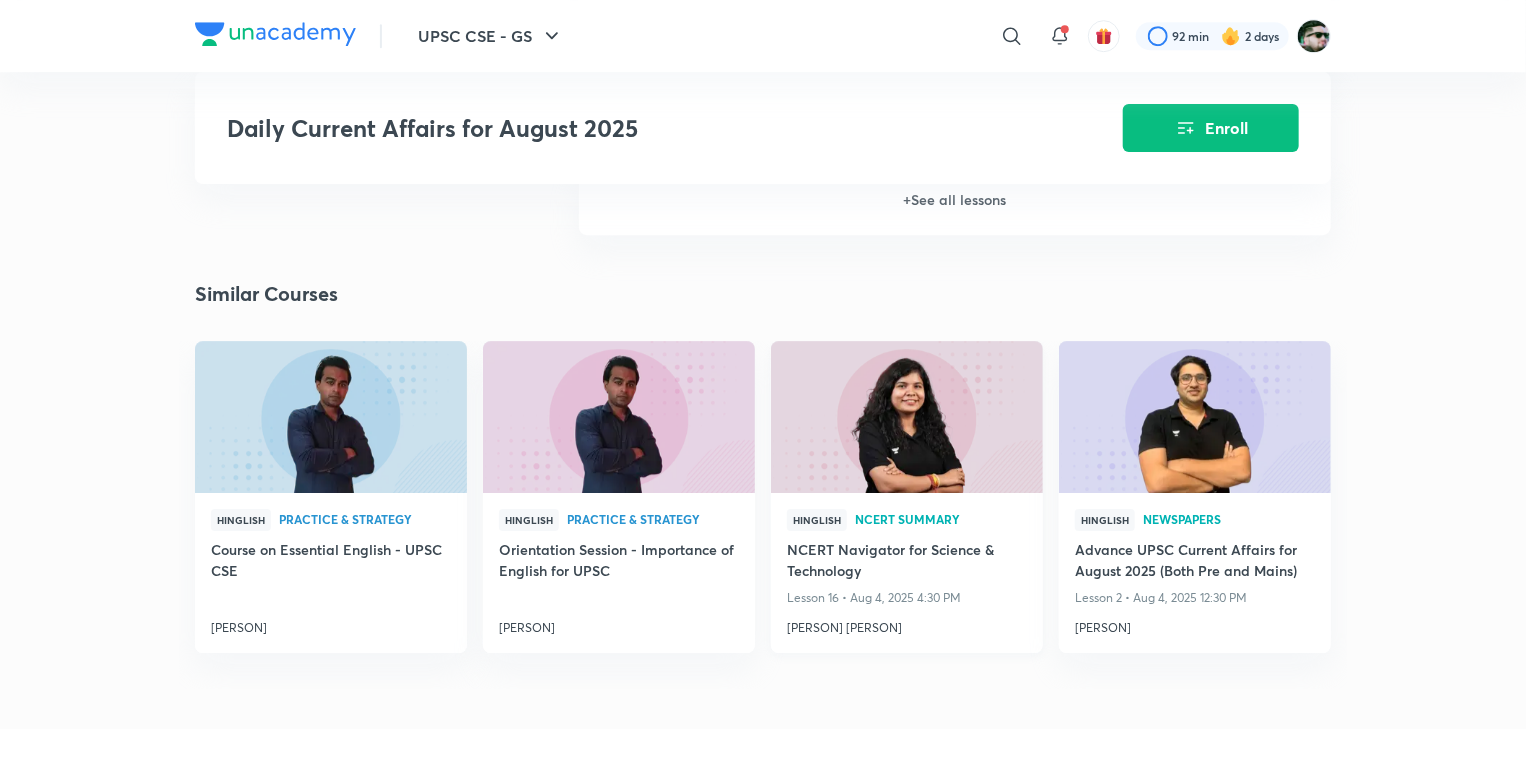click on "Nandini Singh Tomar" at bounding box center (907, 624) 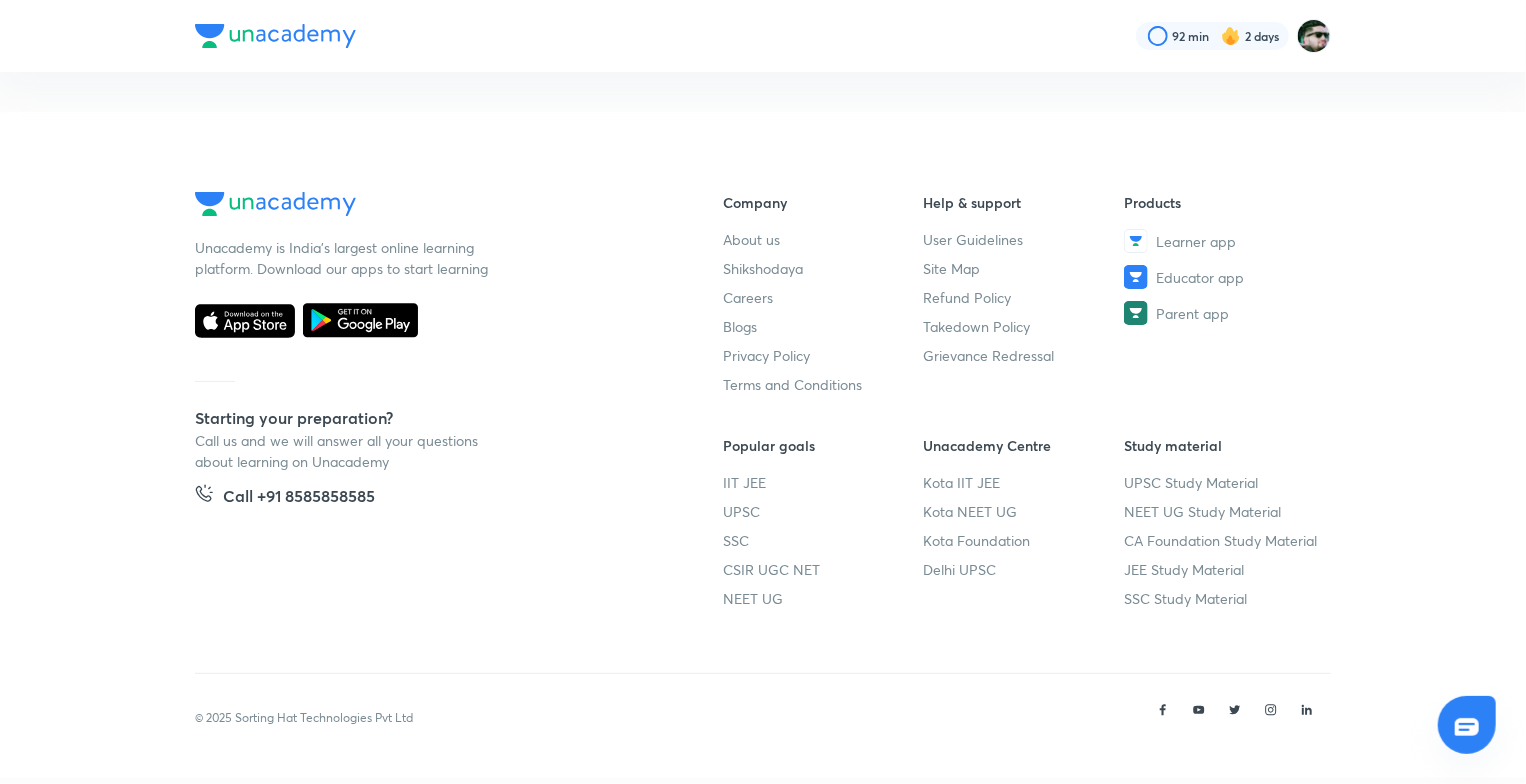 scroll, scrollTop: 0, scrollLeft: 0, axis: both 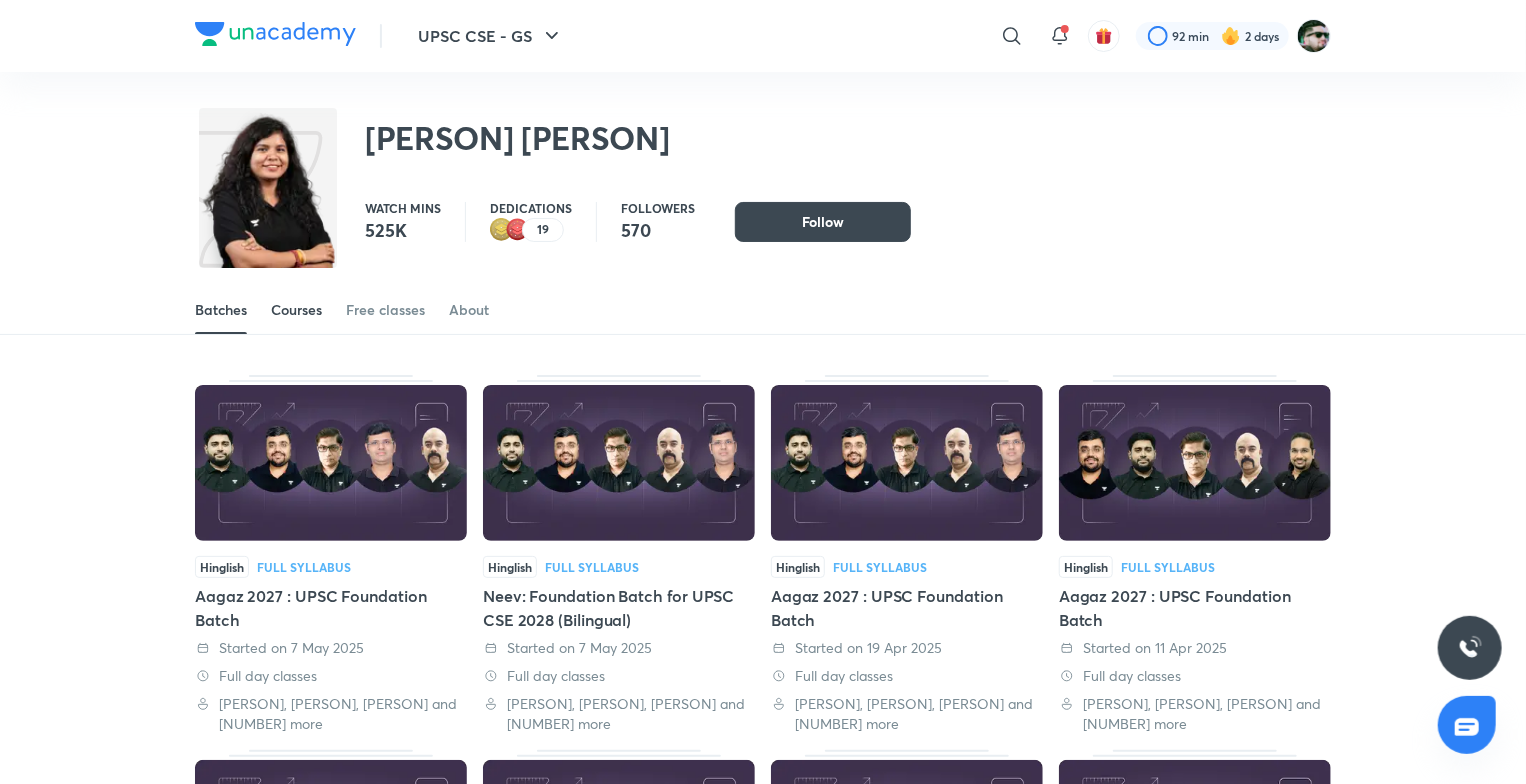 click on "Courses" at bounding box center [296, 310] 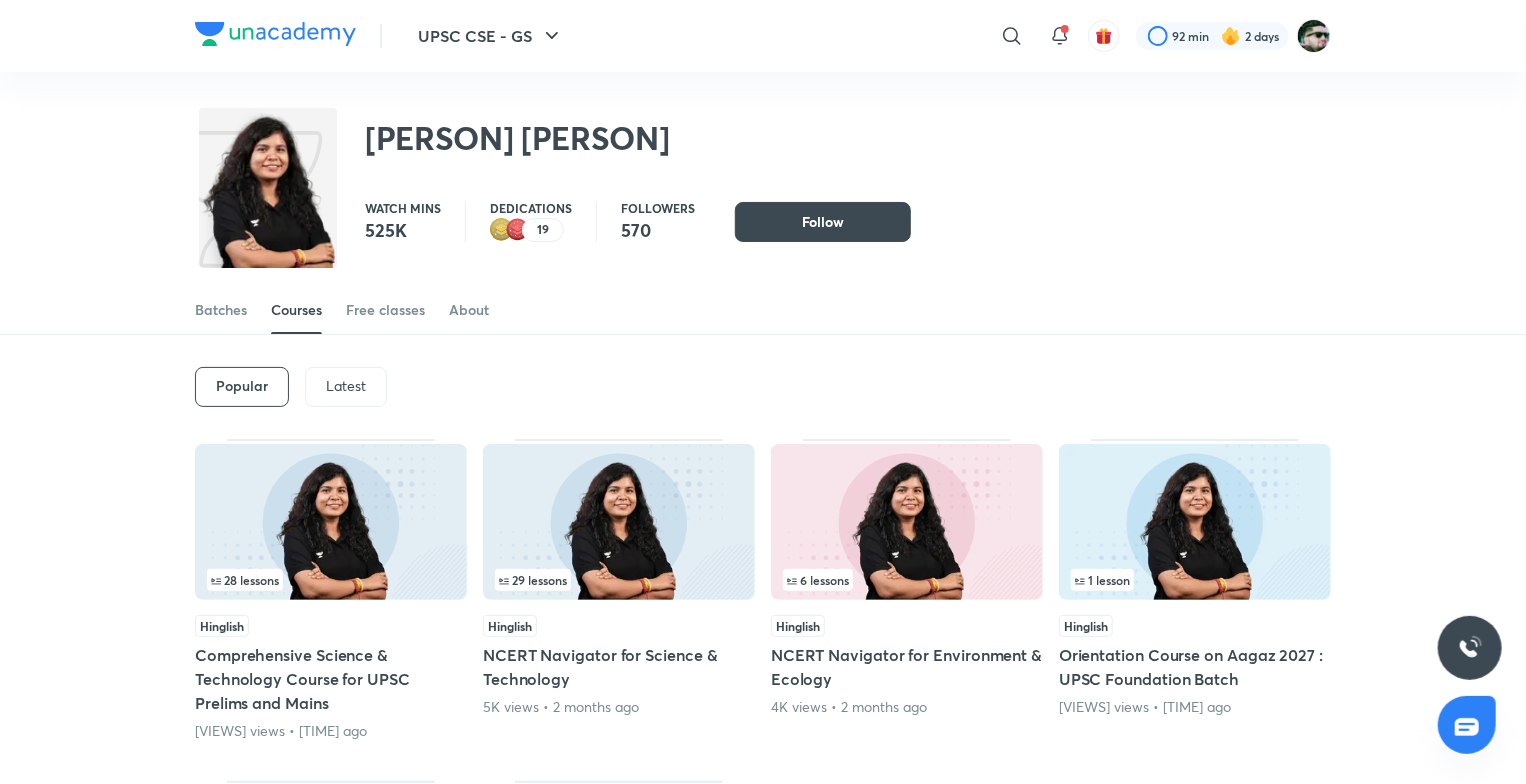 click on "Latest" at bounding box center [346, 387] 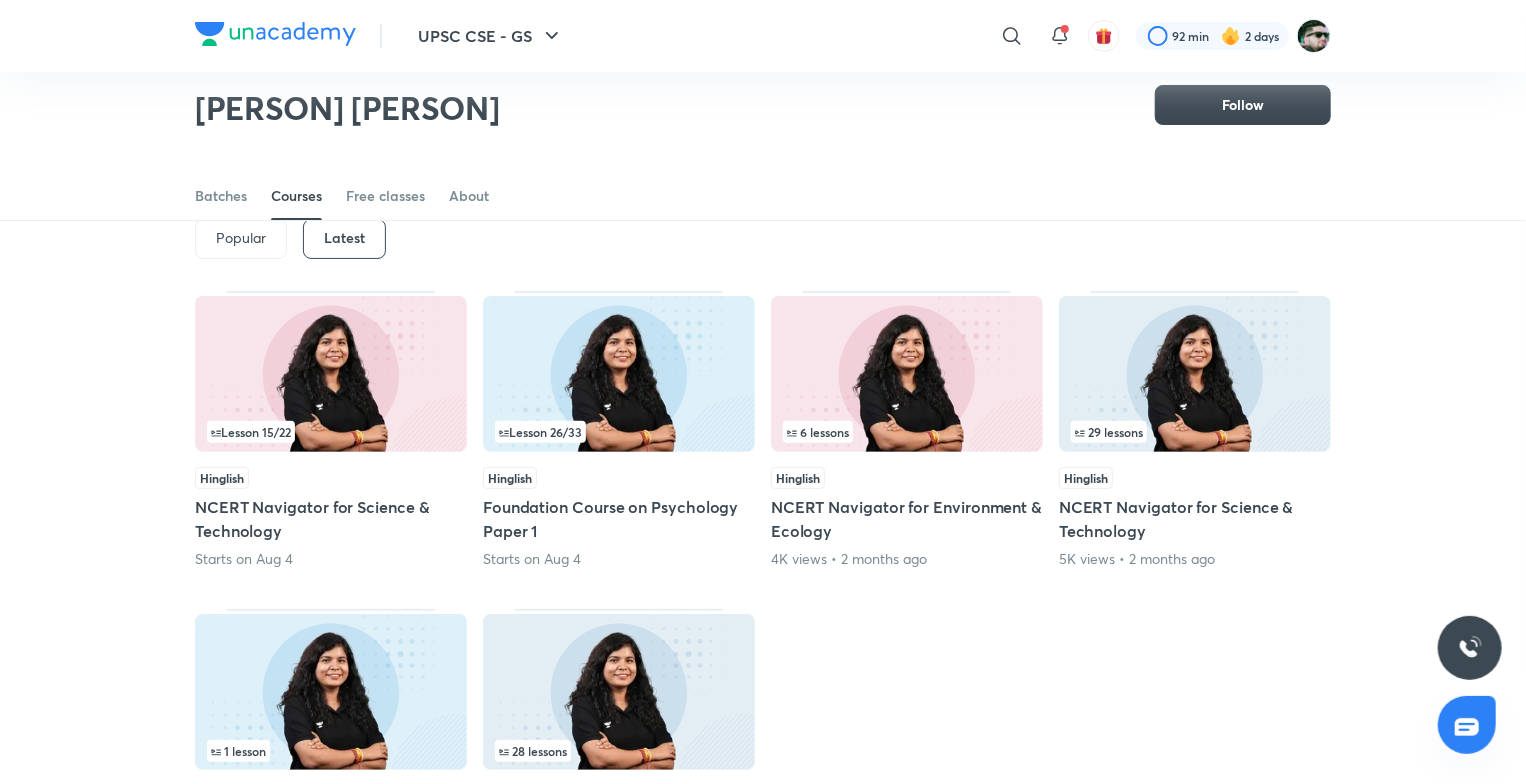 scroll, scrollTop: 71, scrollLeft: 0, axis: vertical 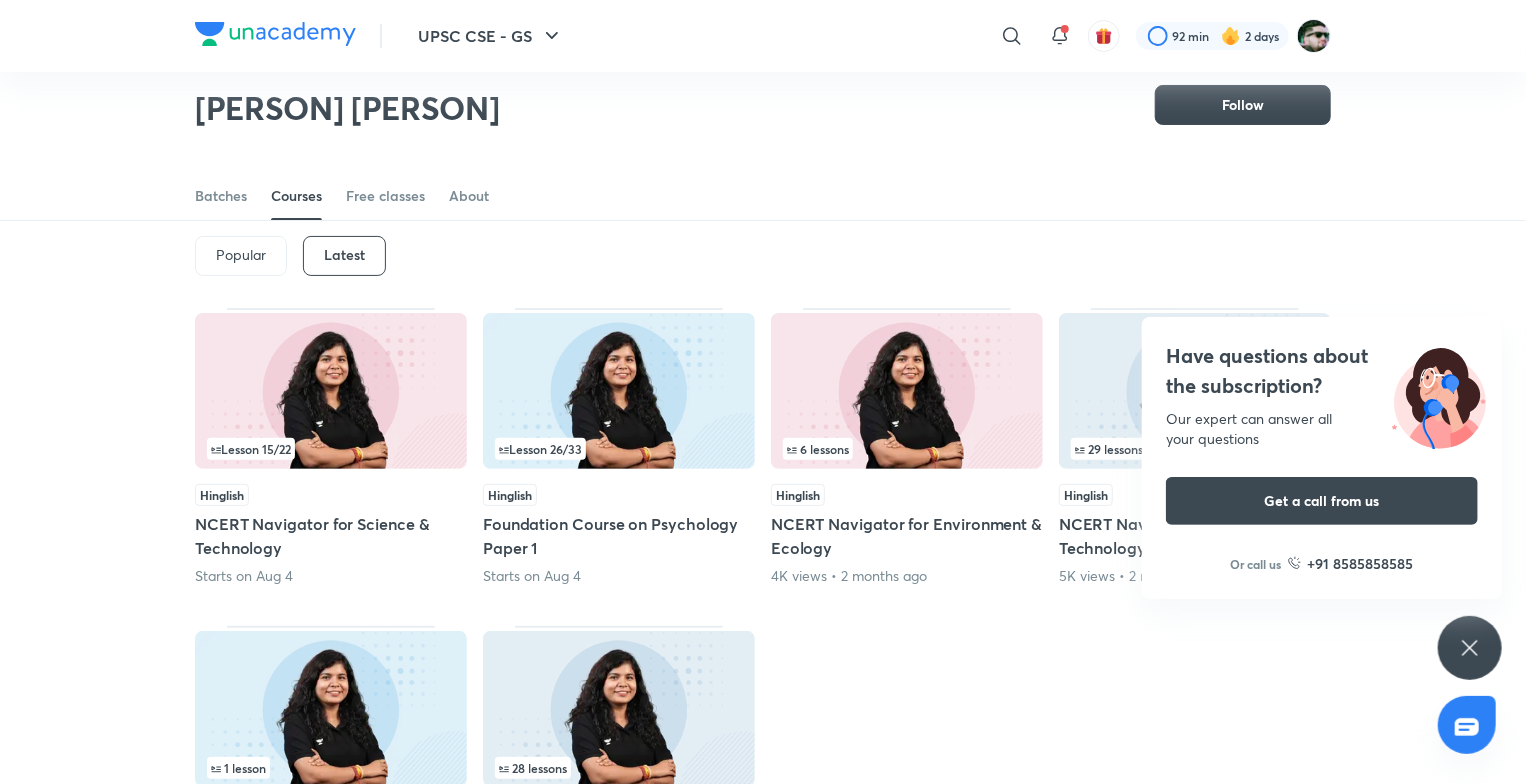 click at bounding box center [619, 391] 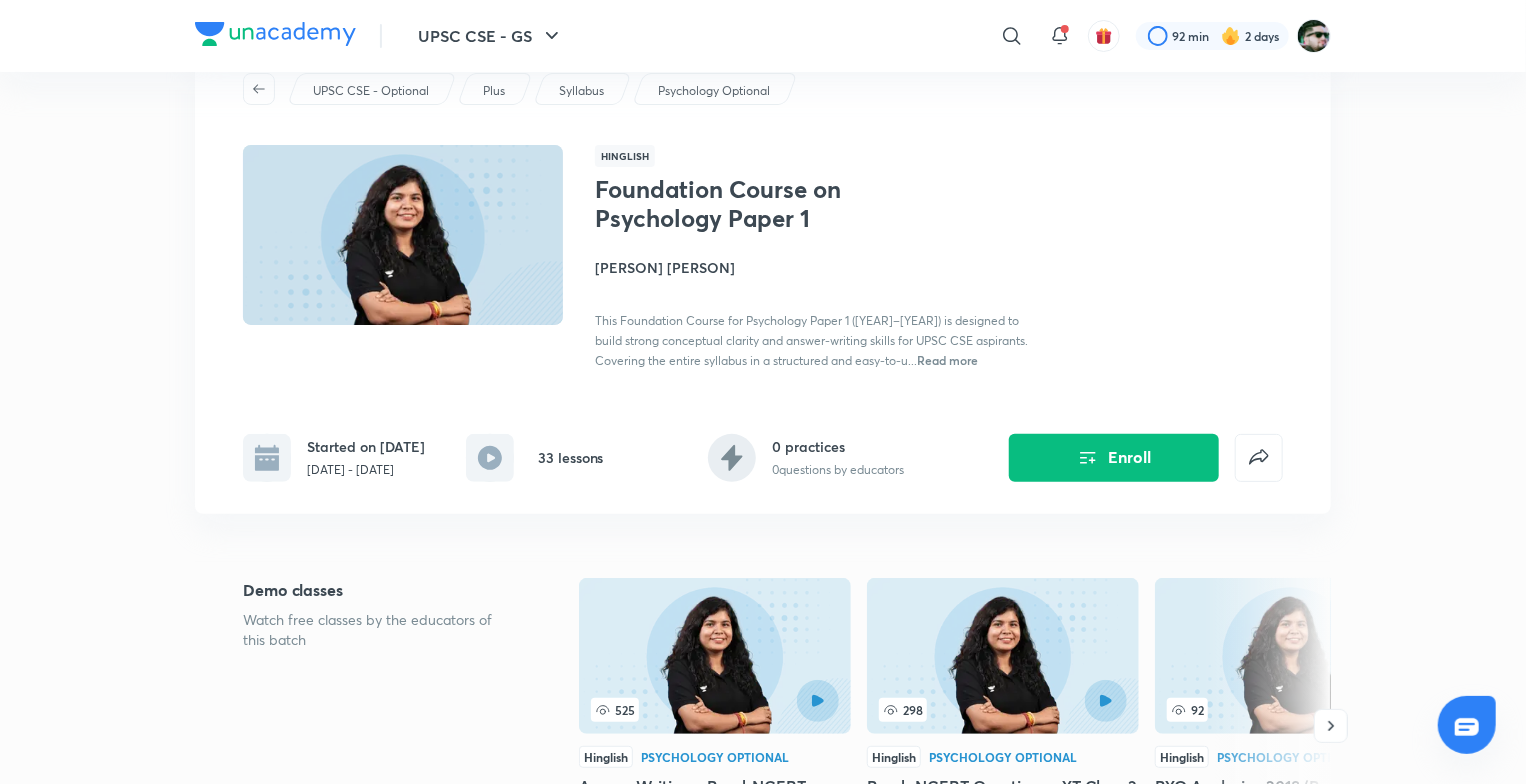 scroll, scrollTop: 0, scrollLeft: 0, axis: both 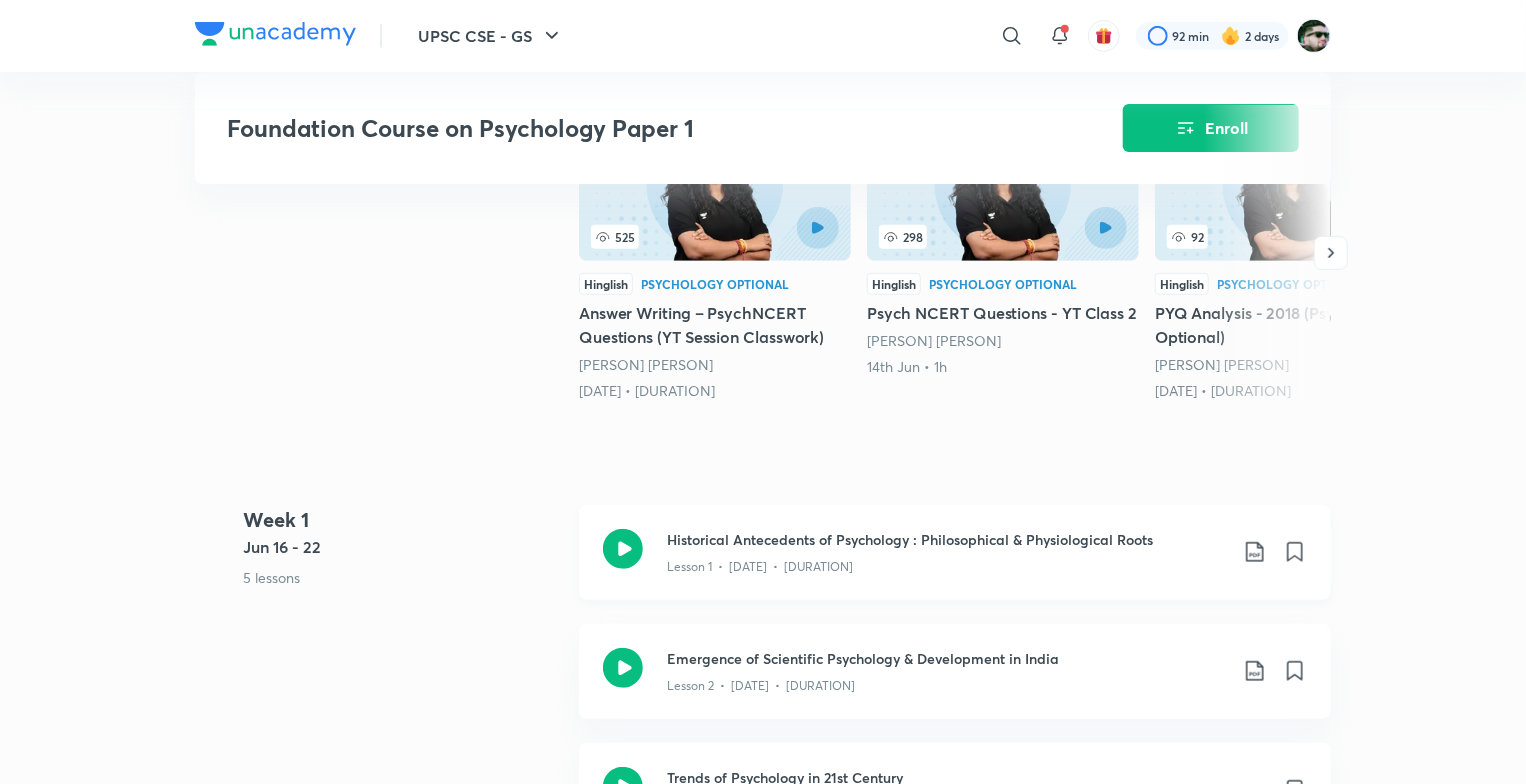 click on "Historical Antecedents of Psychology : Philosophical & Physiological Roots" at bounding box center [947, 539] 